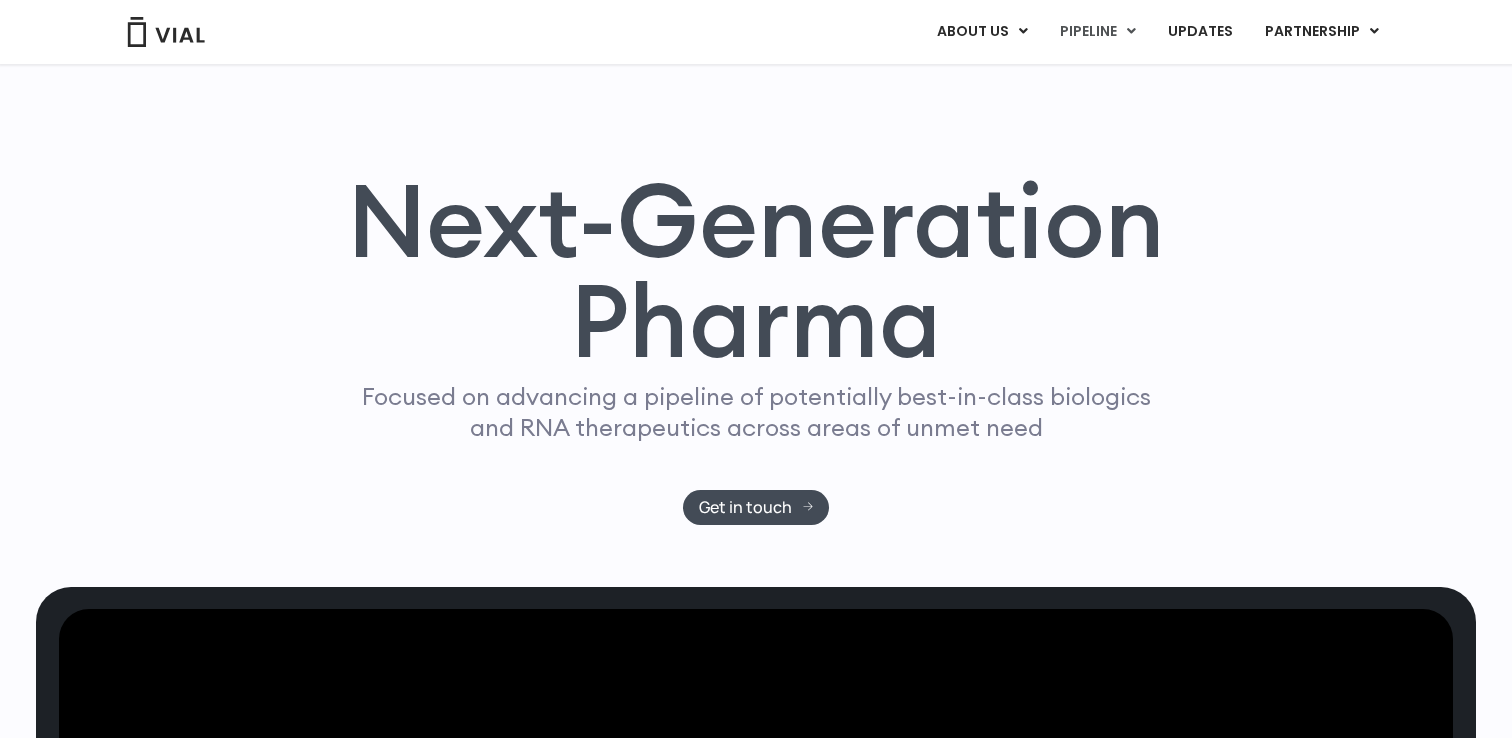 scroll, scrollTop: 1511, scrollLeft: 0, axis: vertical 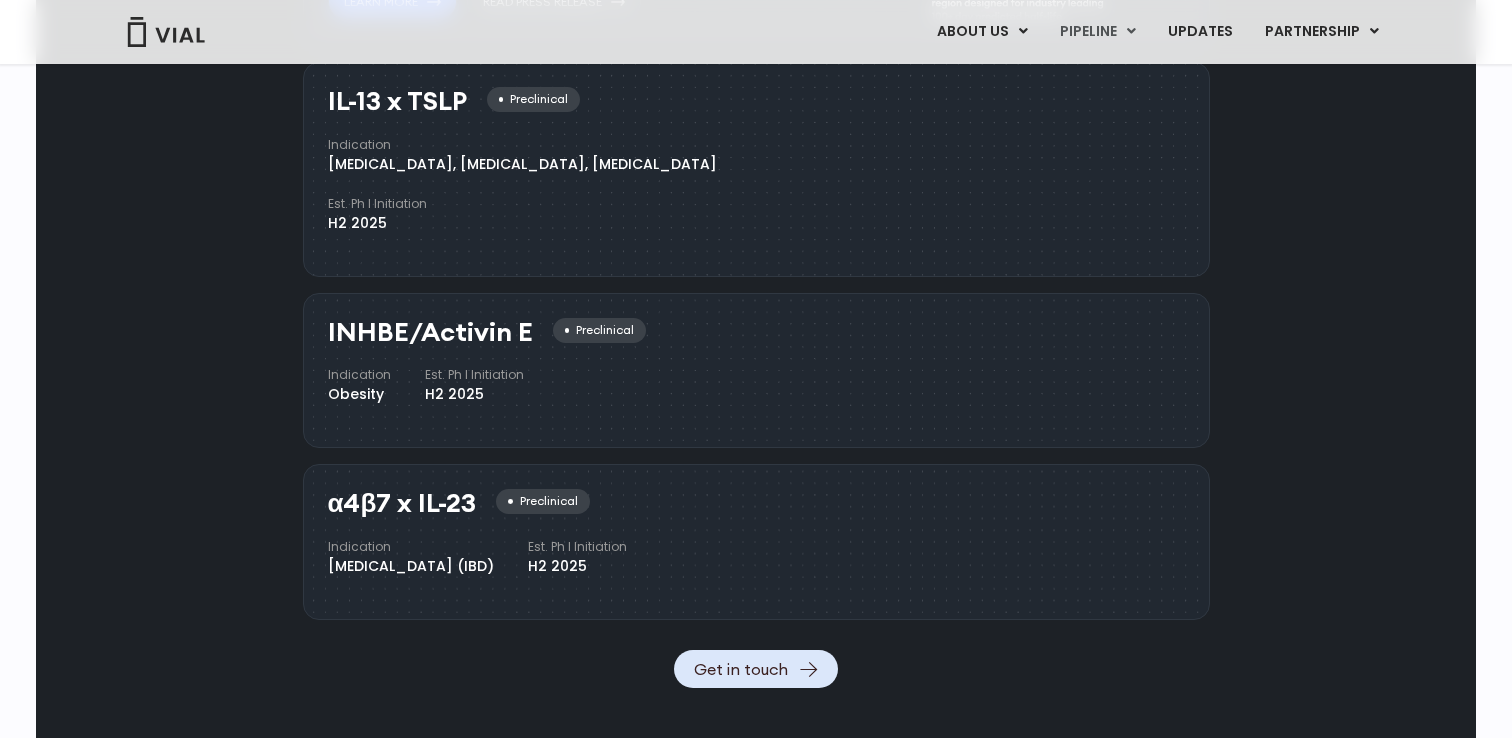 click on "INHBE/Activin E" at bounding box center [430, 332] 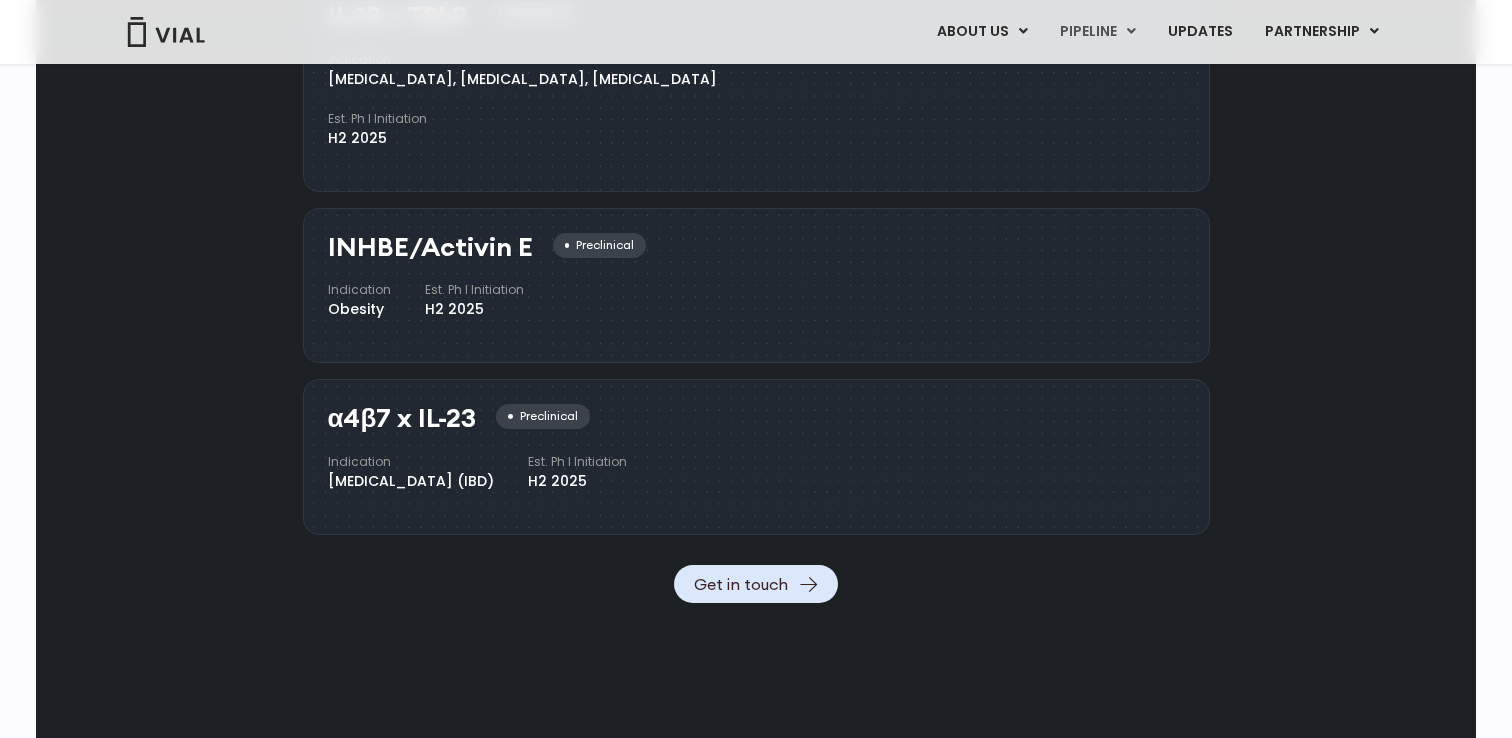 scroll, scrollTop: 1623, scrollLeft: 0, axis: vertical 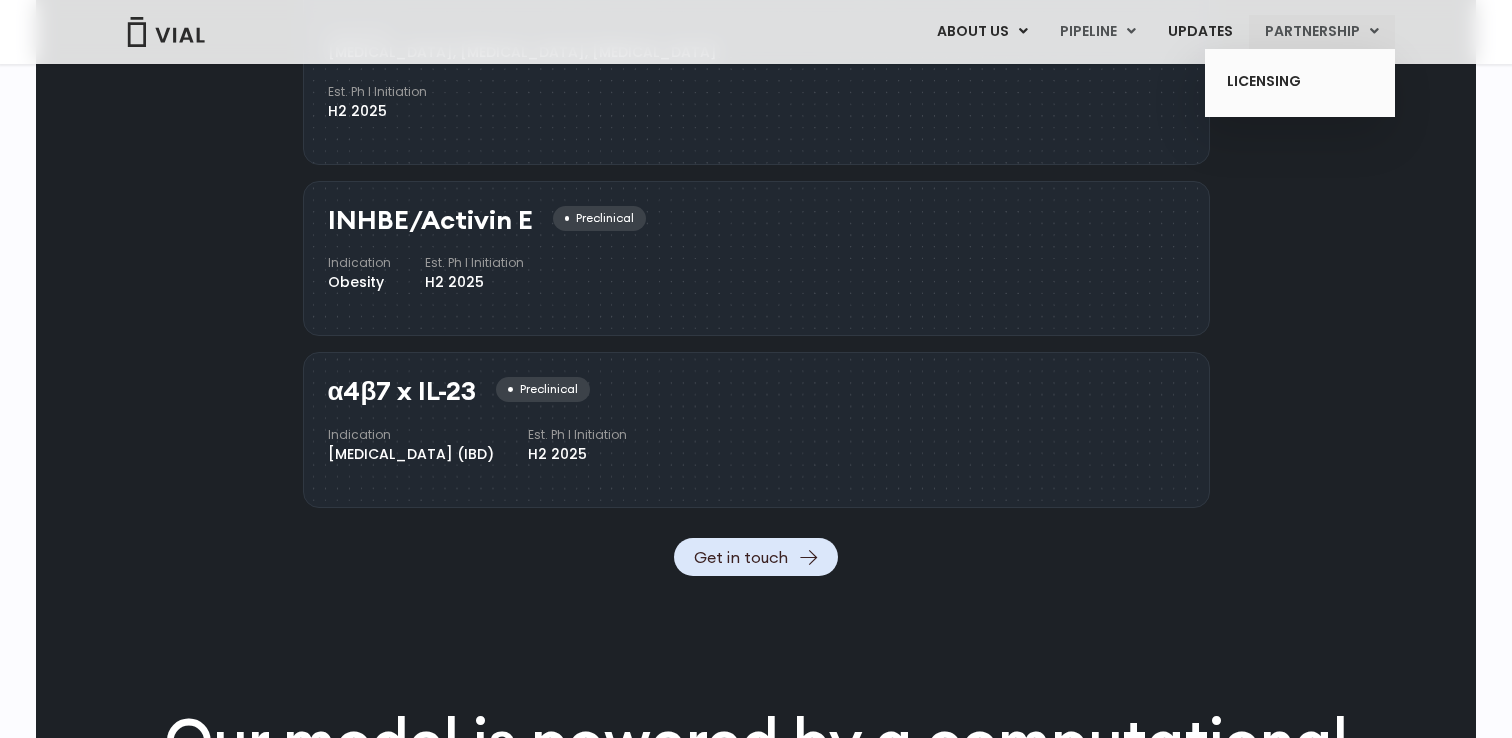 click on "Partnership" at bounding box center (1322, 32) 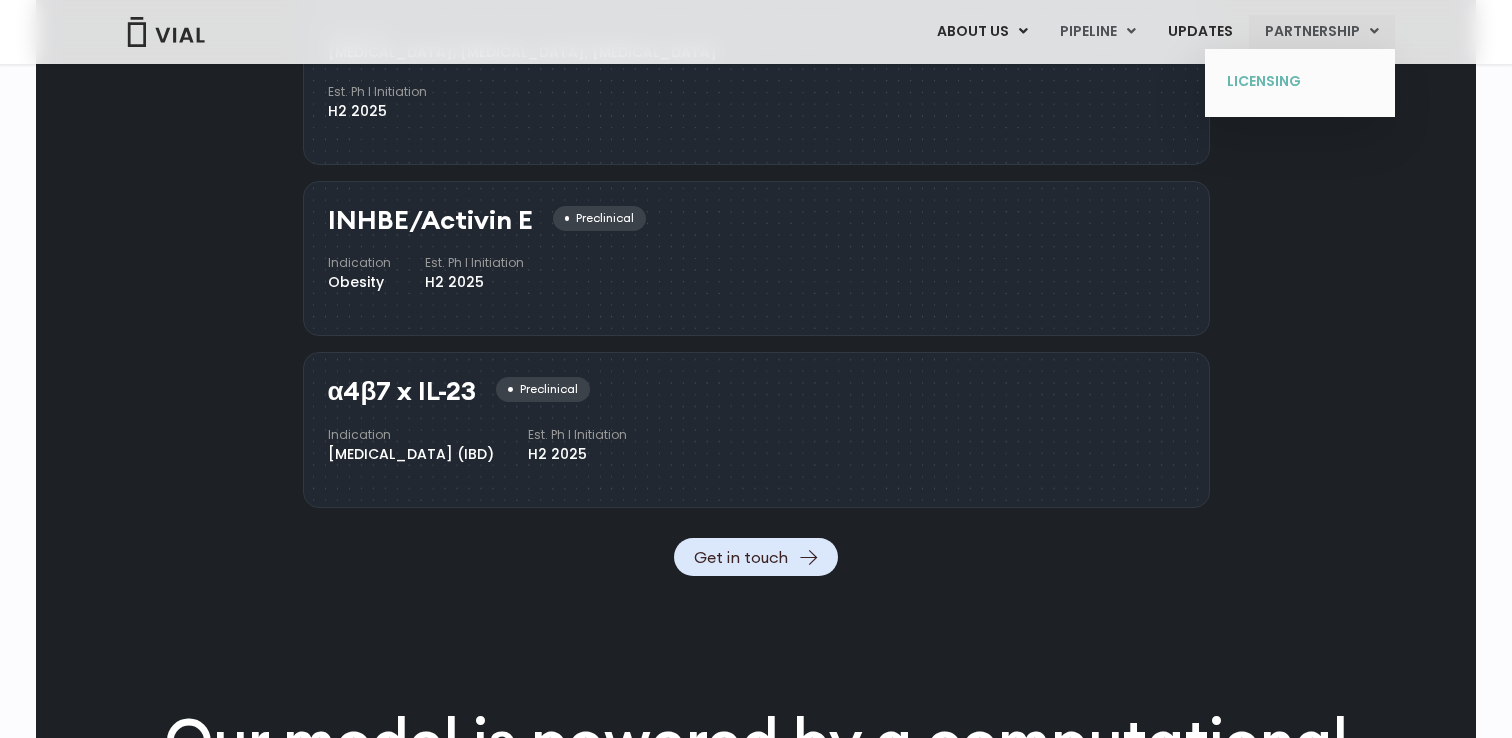 click on "Licensing" at bounding box center (1285, 82) 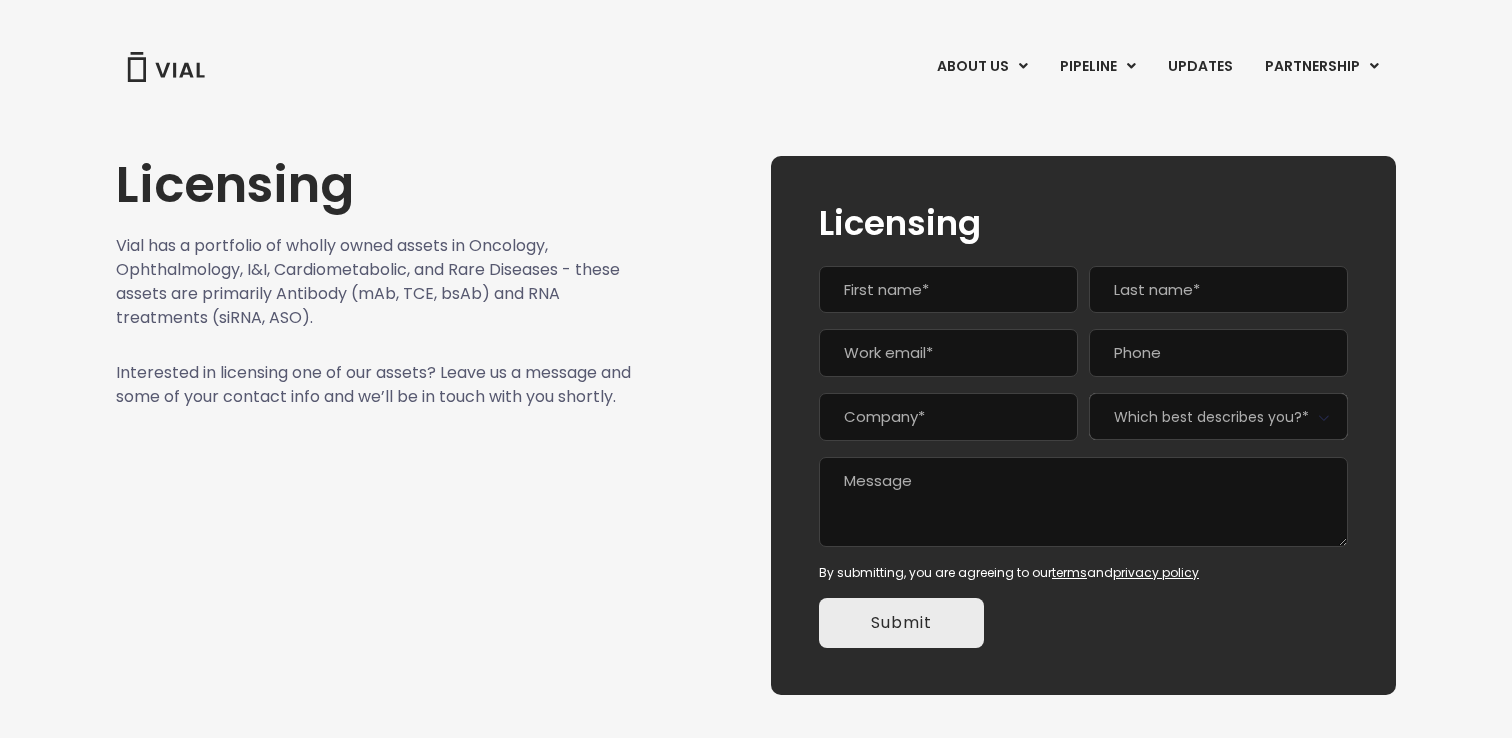 scroll, scrollTop: 0, scrollLeft: 0, axis: both 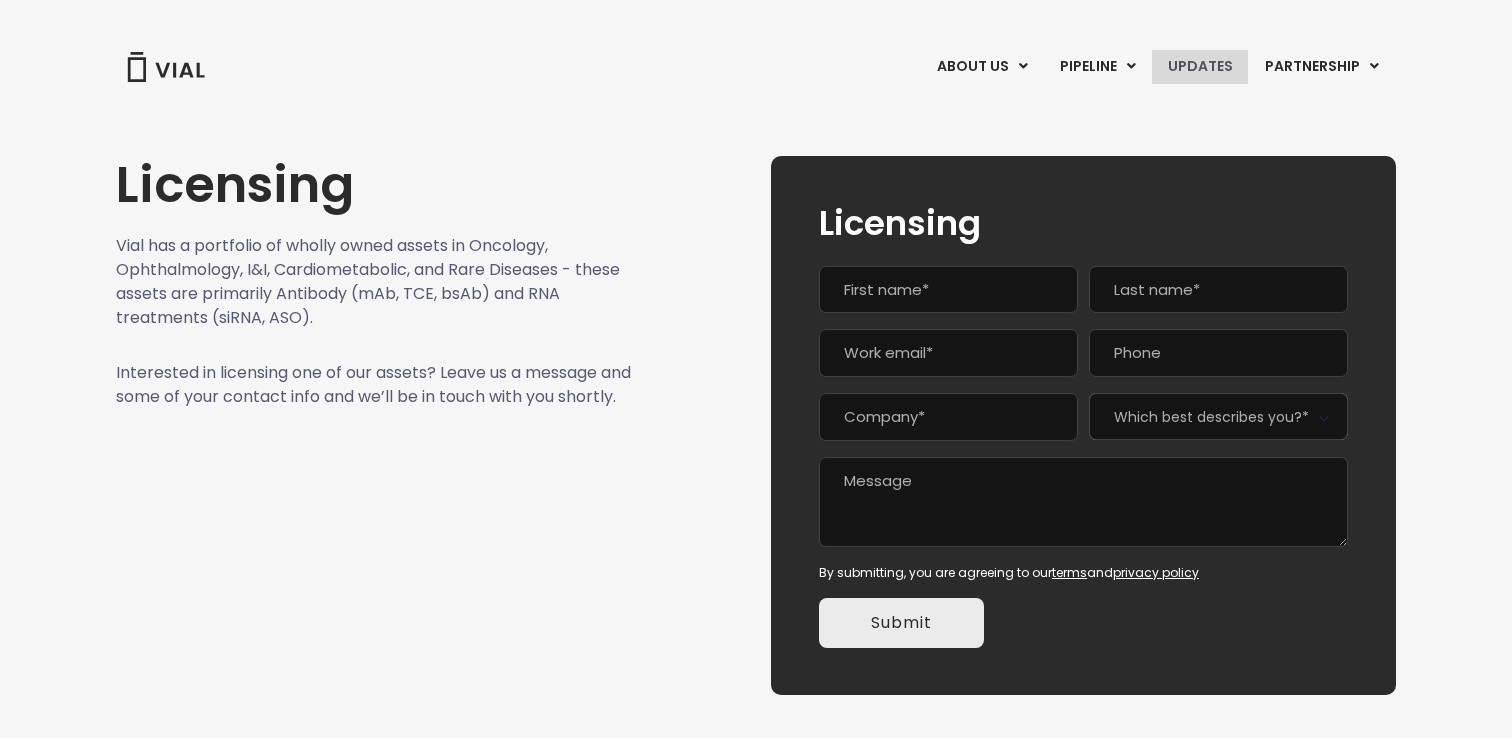 click on "Updates" at bounding box center (1200, 67) 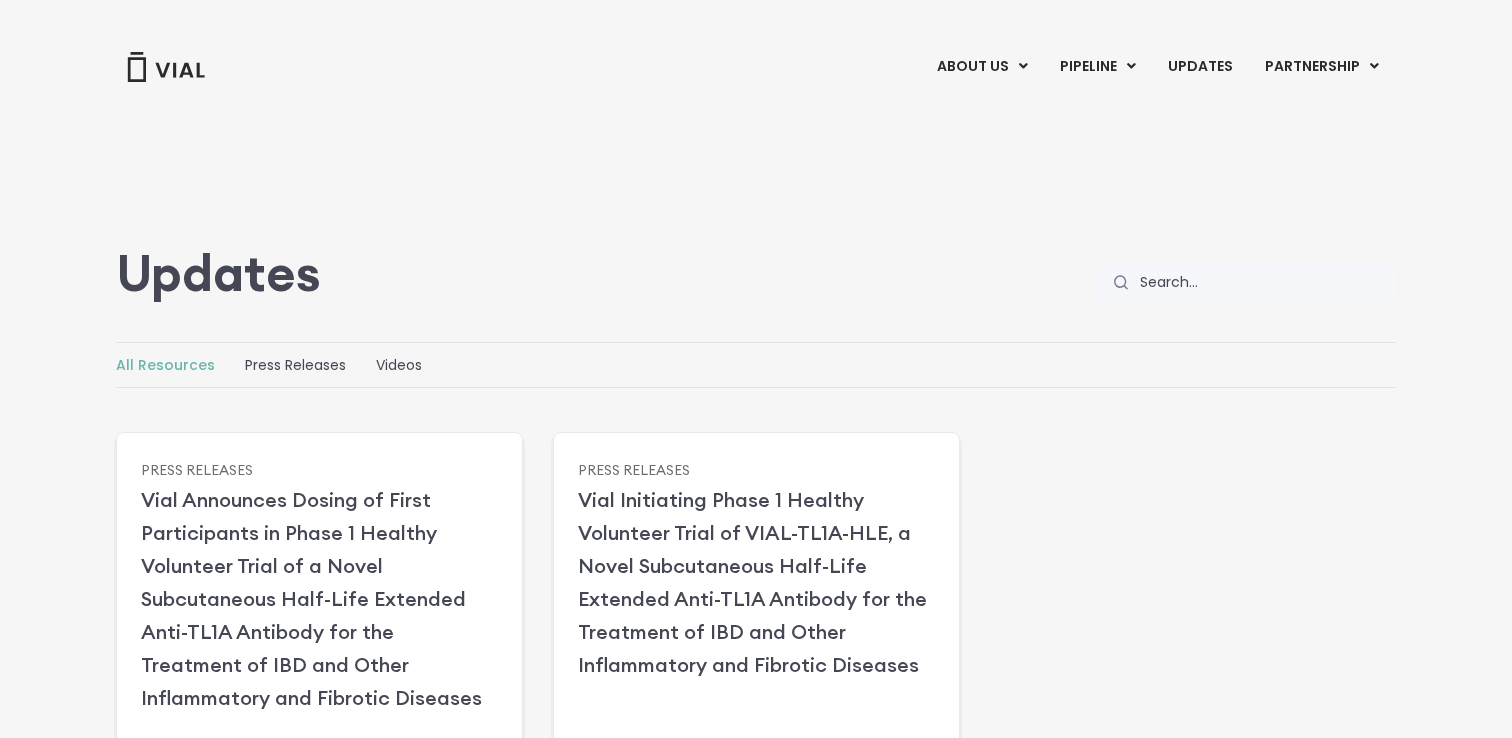 scroll, scrollTop: 0, scrollLeft: 0, axis: both 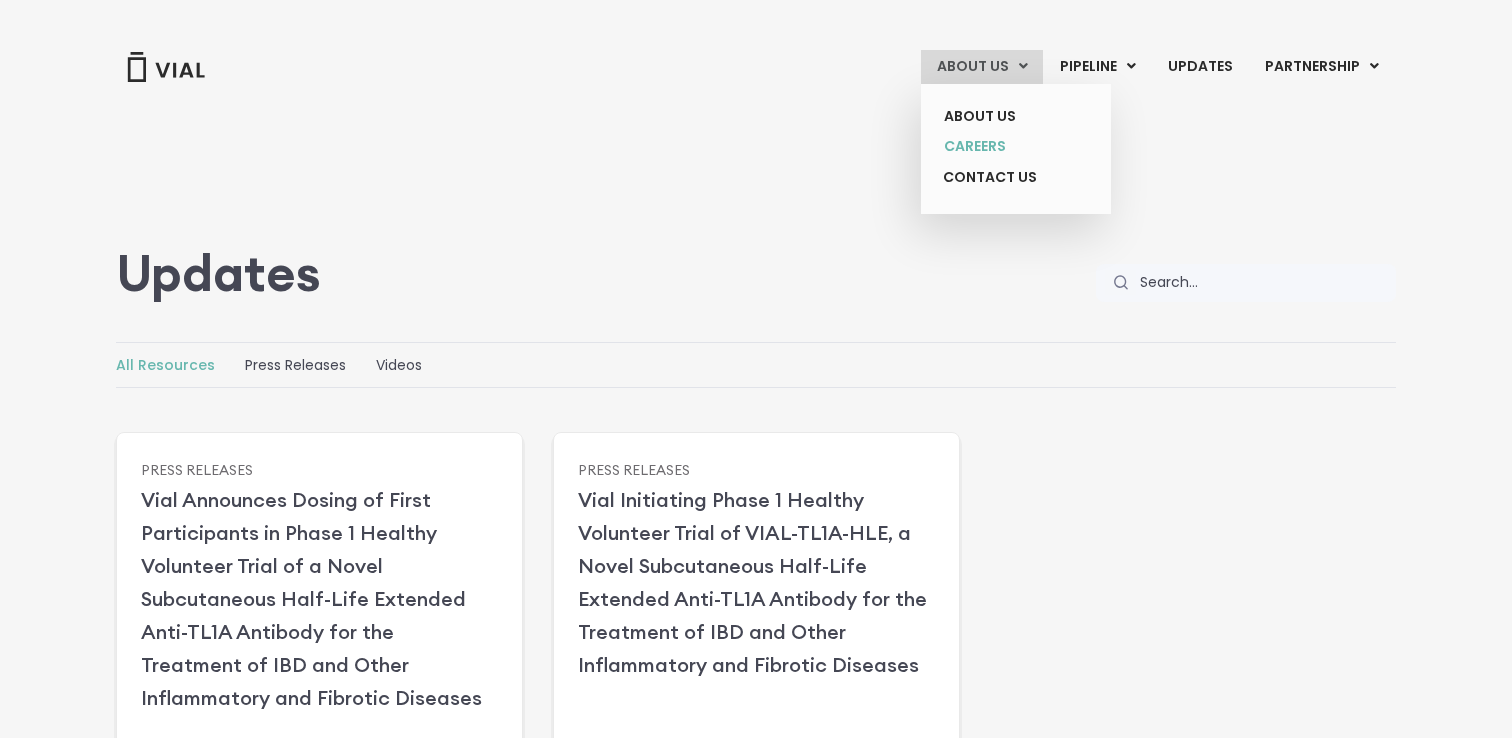 click on "Careers" at bounding box center [1001, 146] 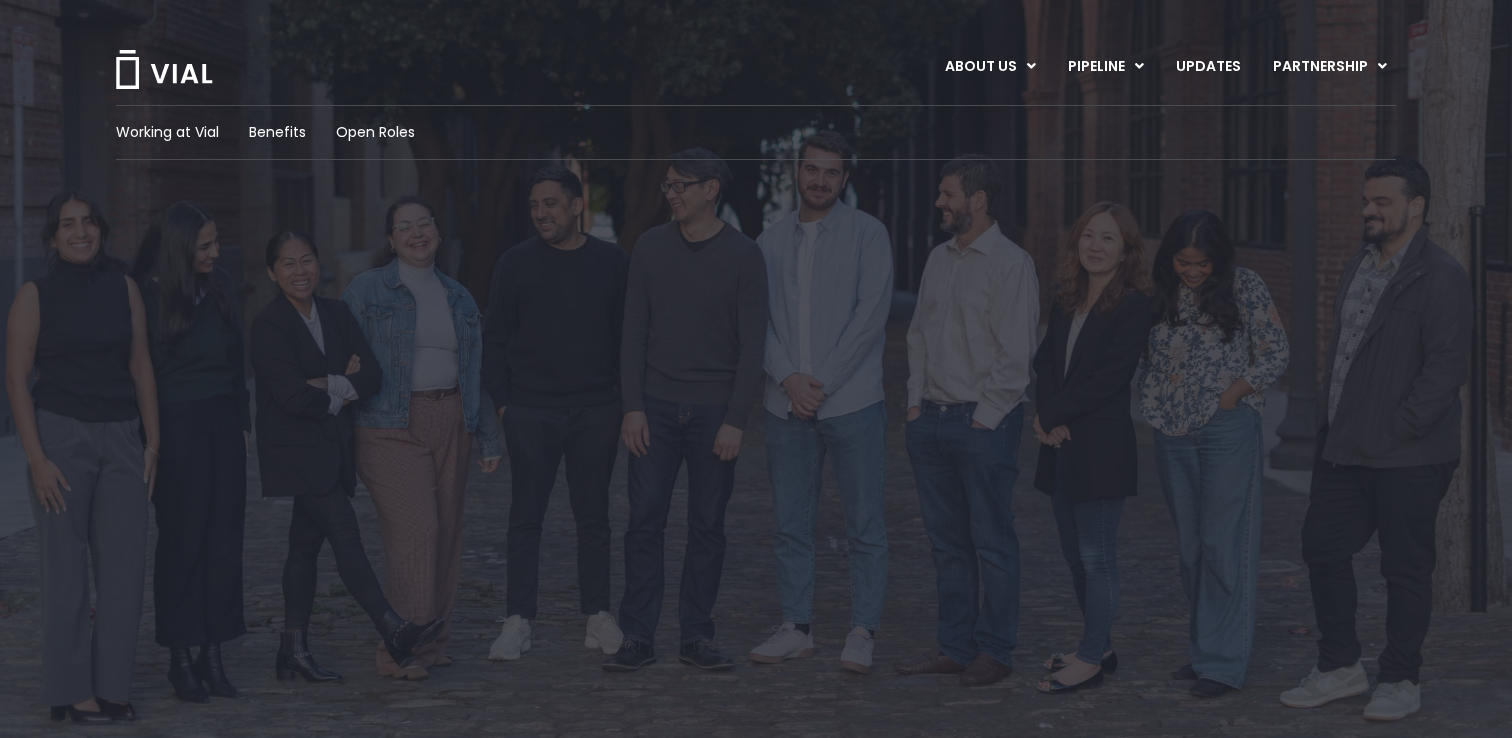 scroll, scrollTop: 0, scrollLeft: 0, axis: both 